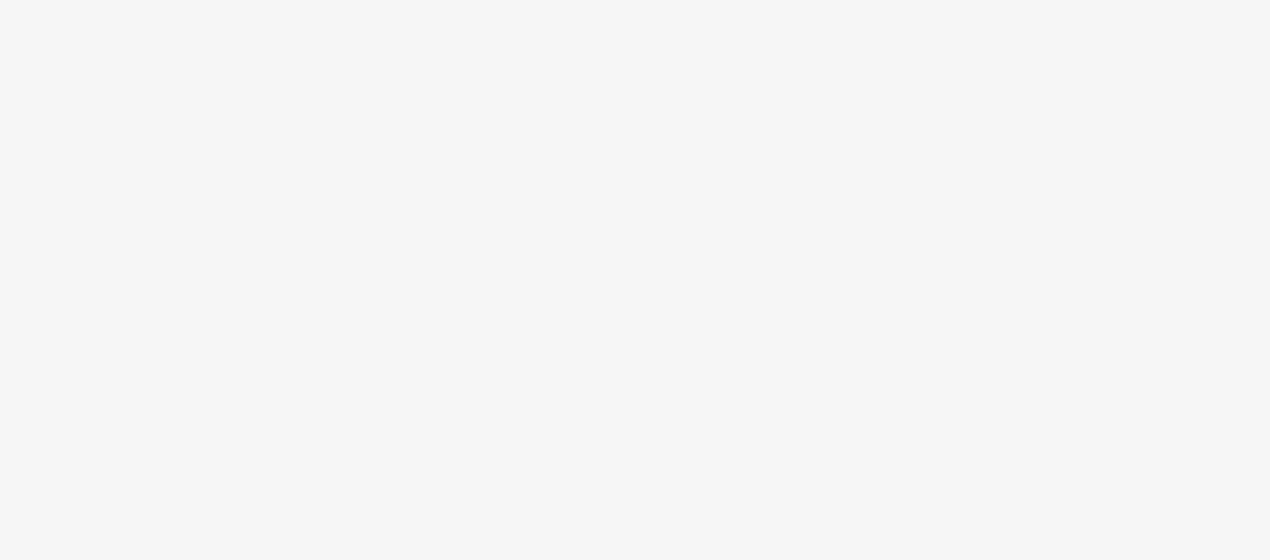 scroll, scrollTop: 0, scrollLeft: 0, axis: both 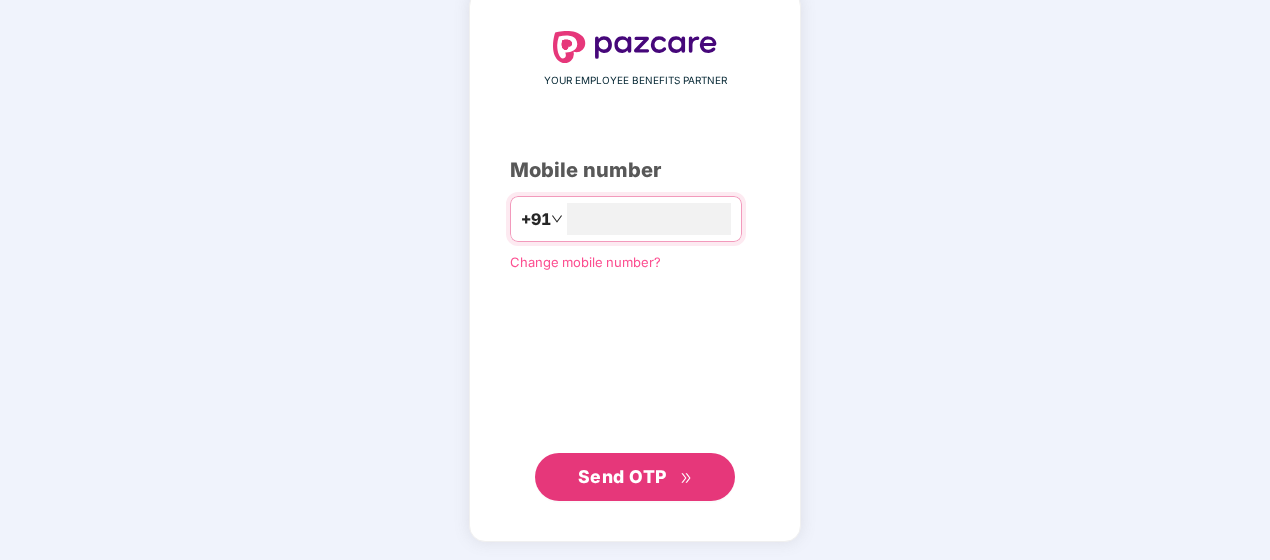 click on "Send OTP" at bounding box center [635, 477] 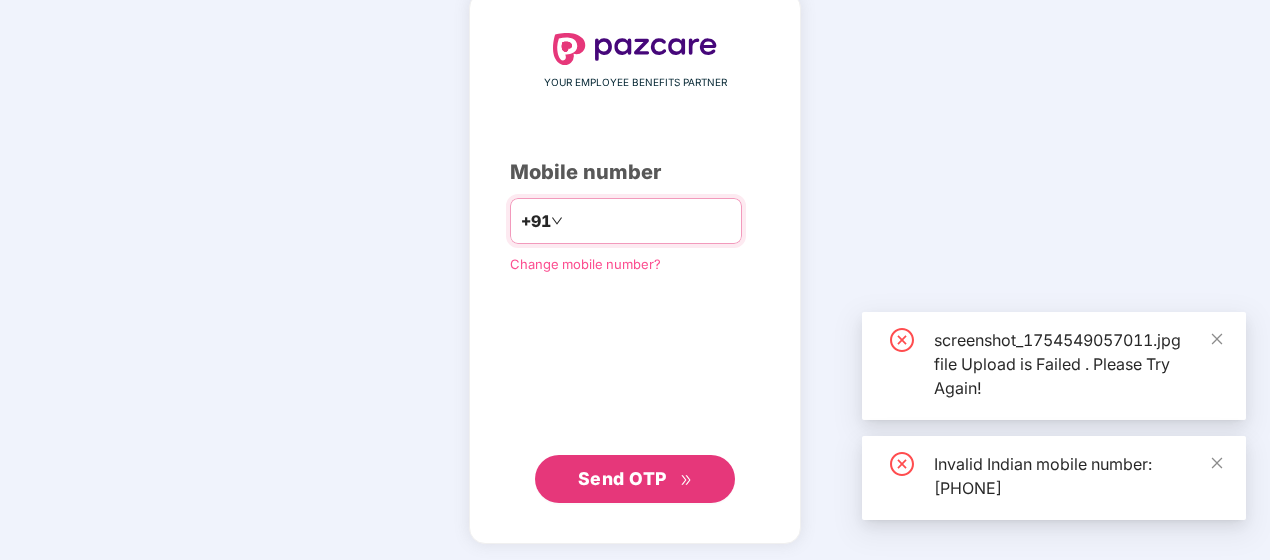 click on "**********" at bounding box center (649, 221) 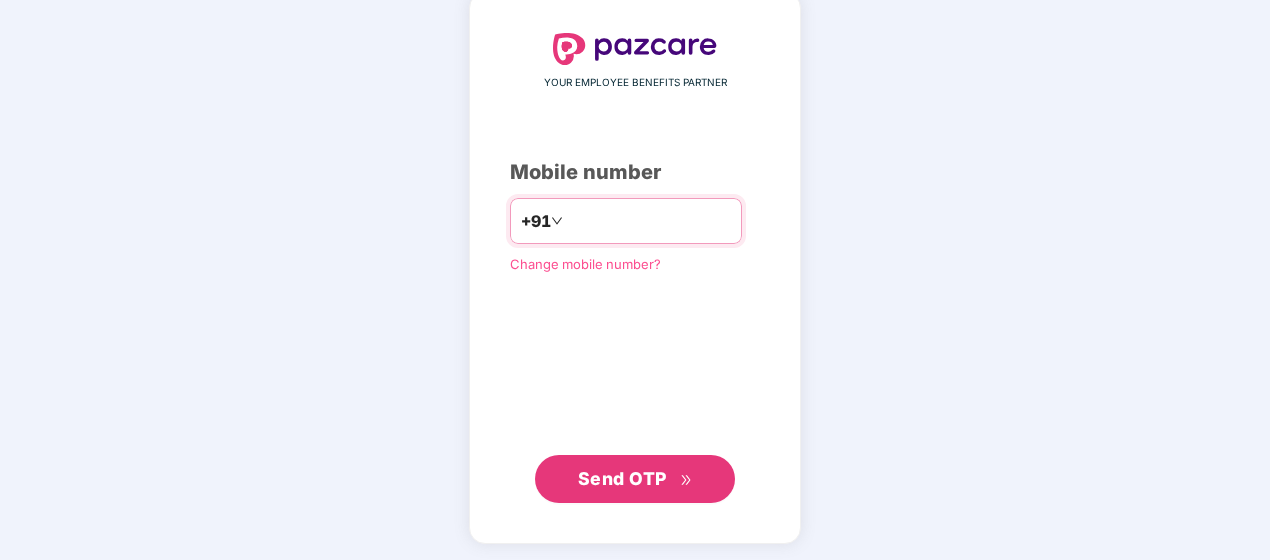 type on "**********" 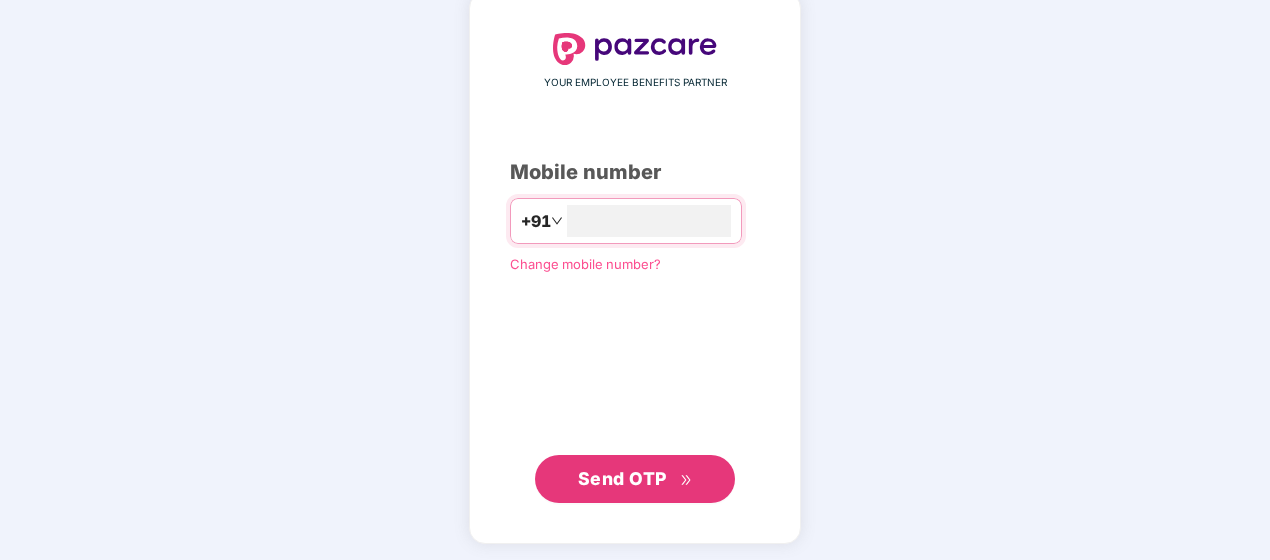click on "Send OTP" at bounding box center [635, 479] 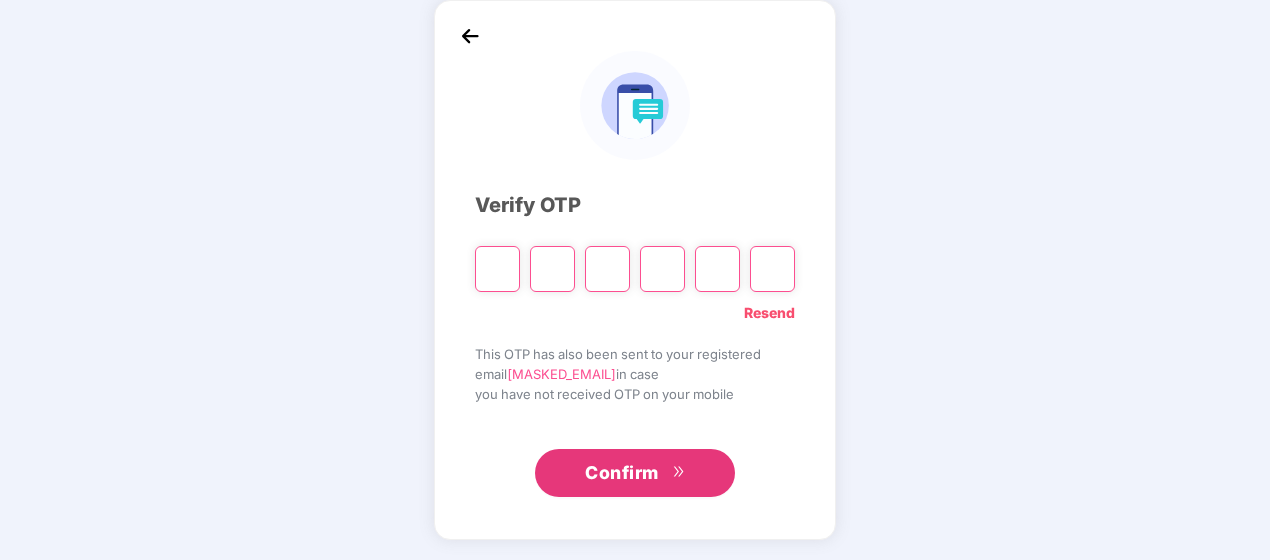 scroll, scrollTop: 92, scrollLeft: 0, axis: vertical 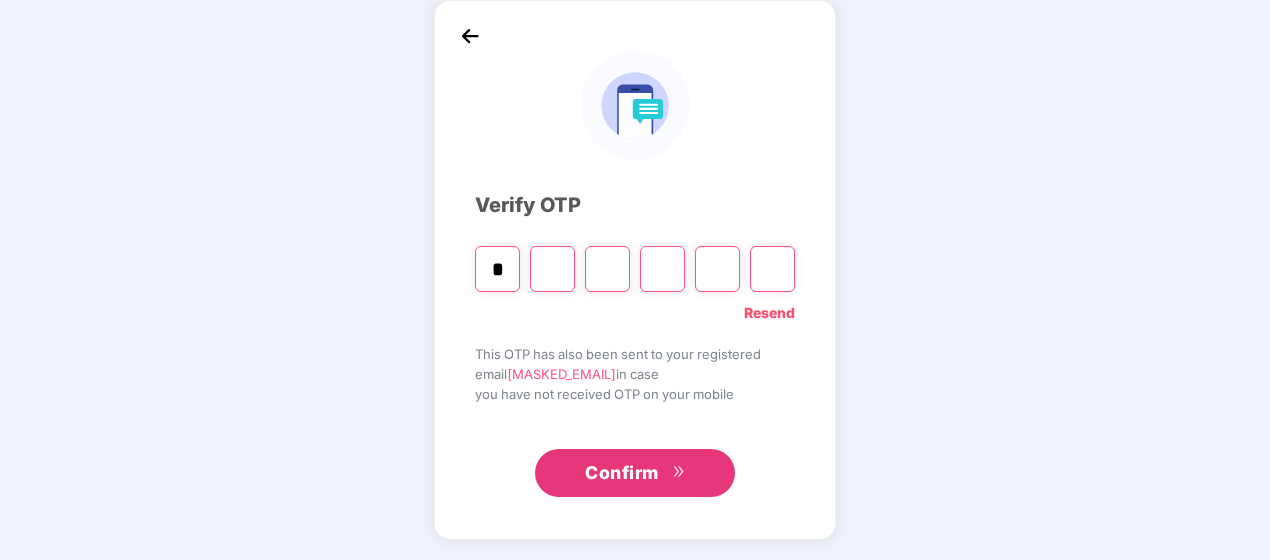 type on "*" 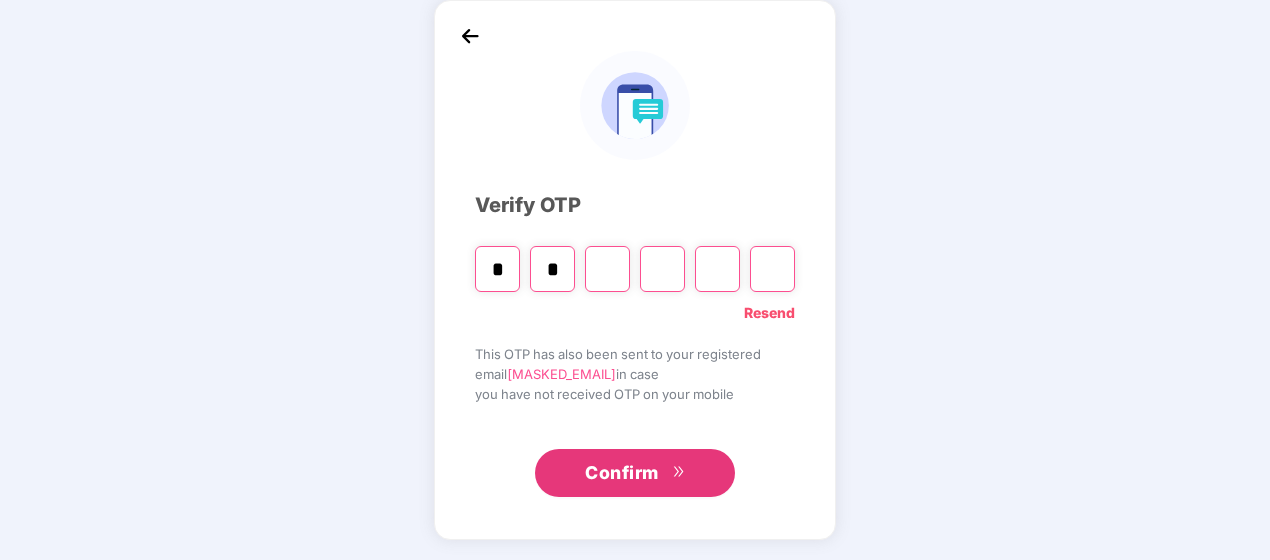 type on "*" 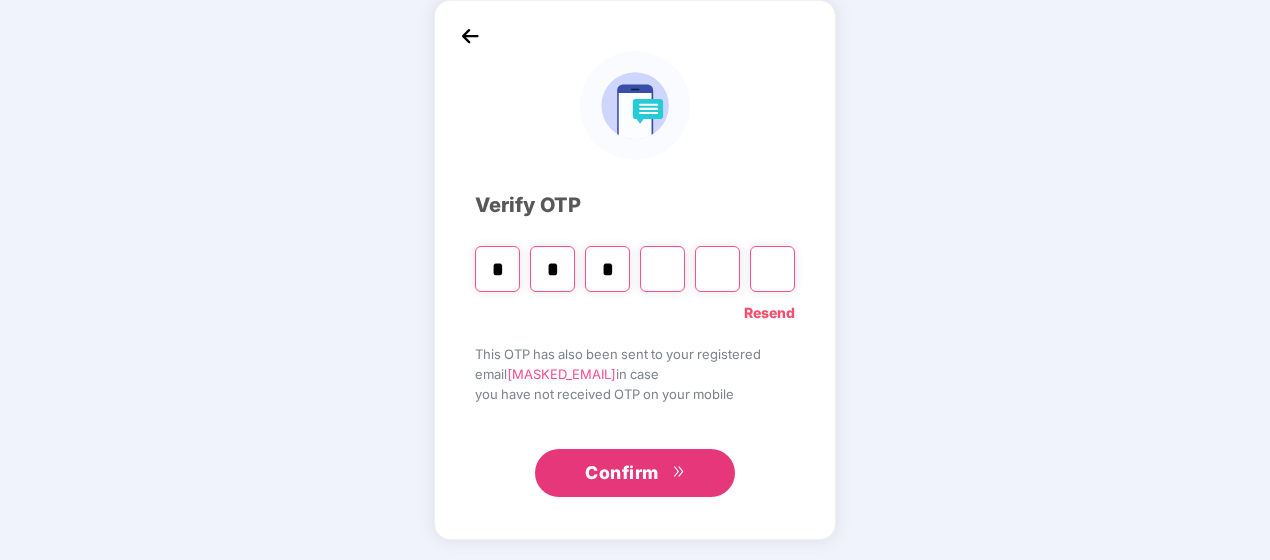 type on "*" 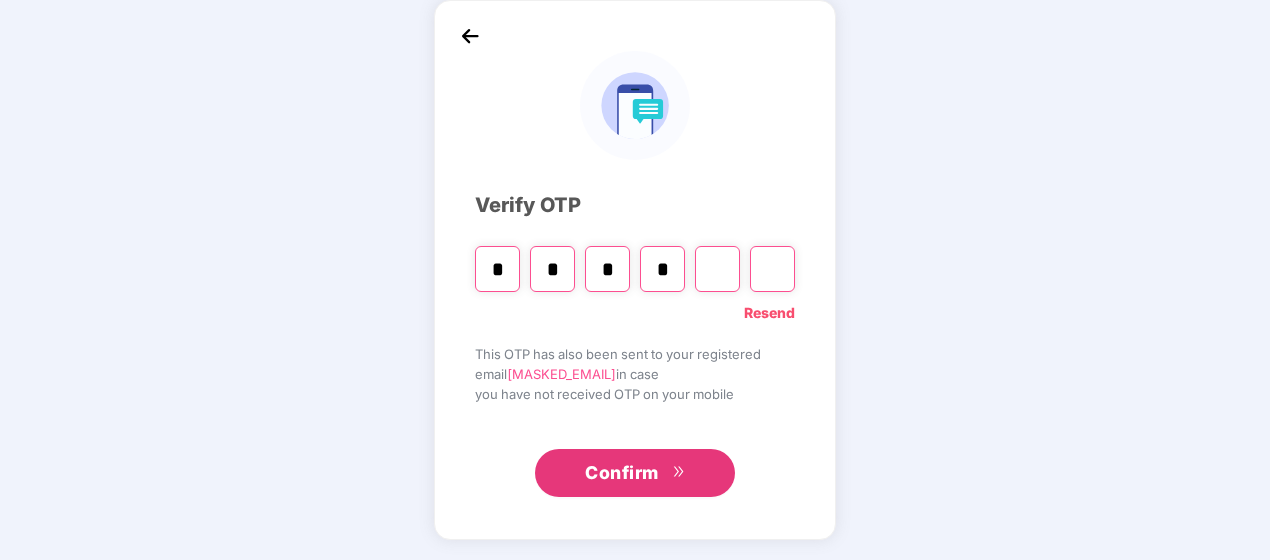 type on "*" 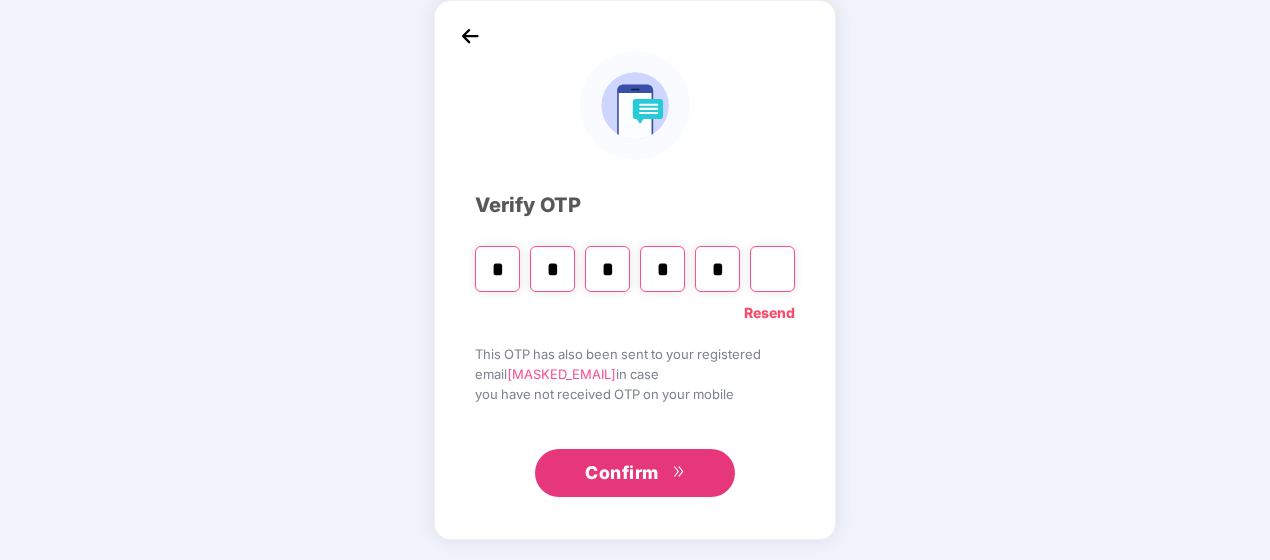 type on "*" 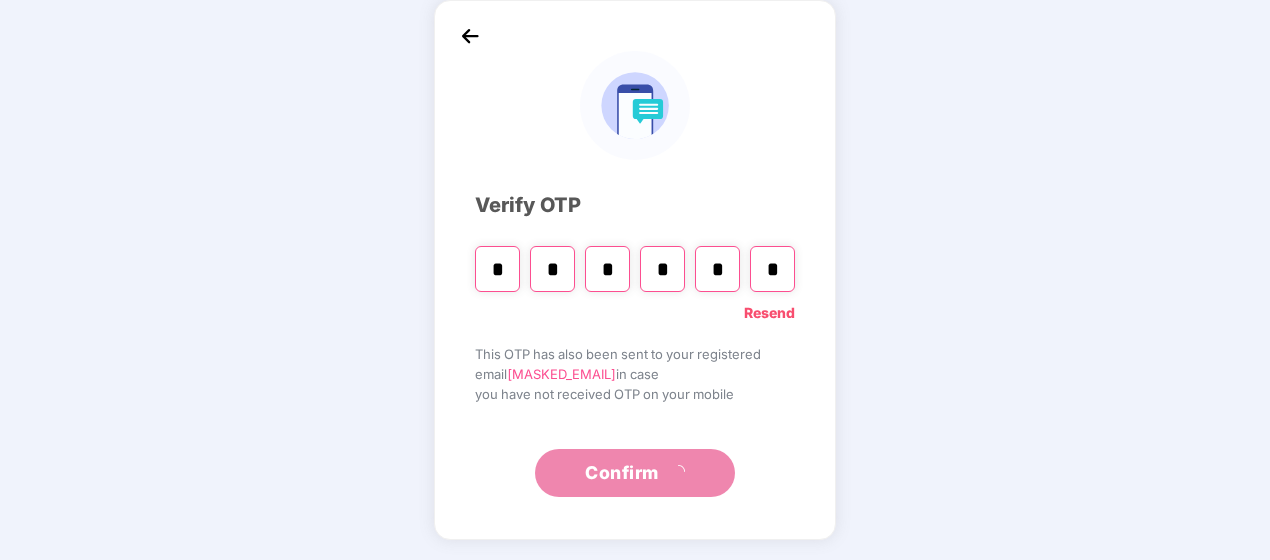 scroll, scrollTop: 0, scrollLeft: 0, axis: both 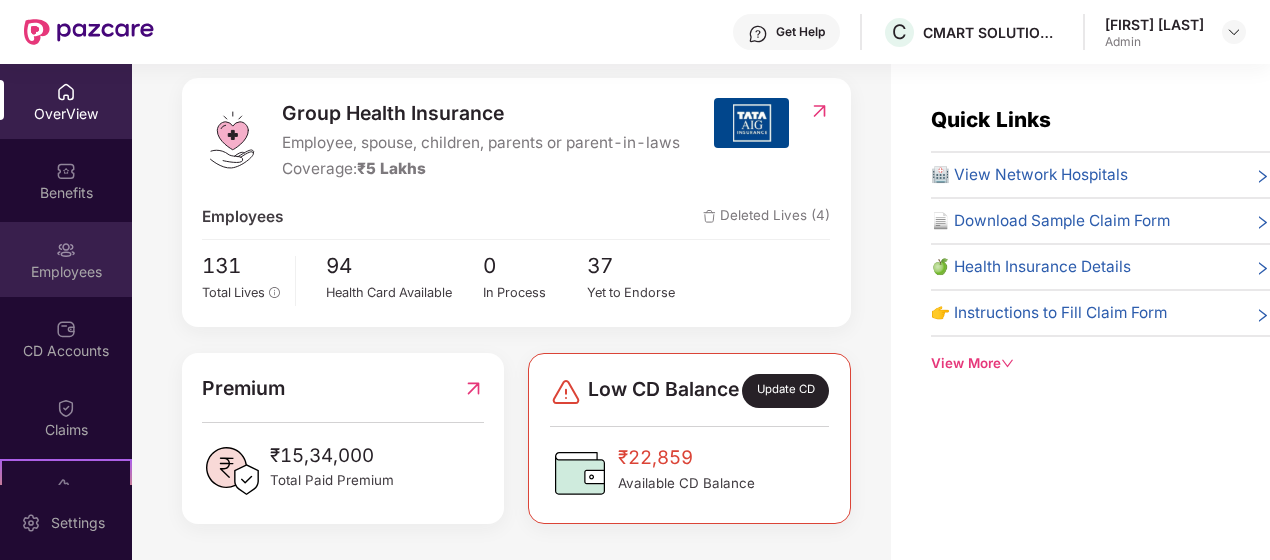 click on "Employees" at bounding box center [66, 259] 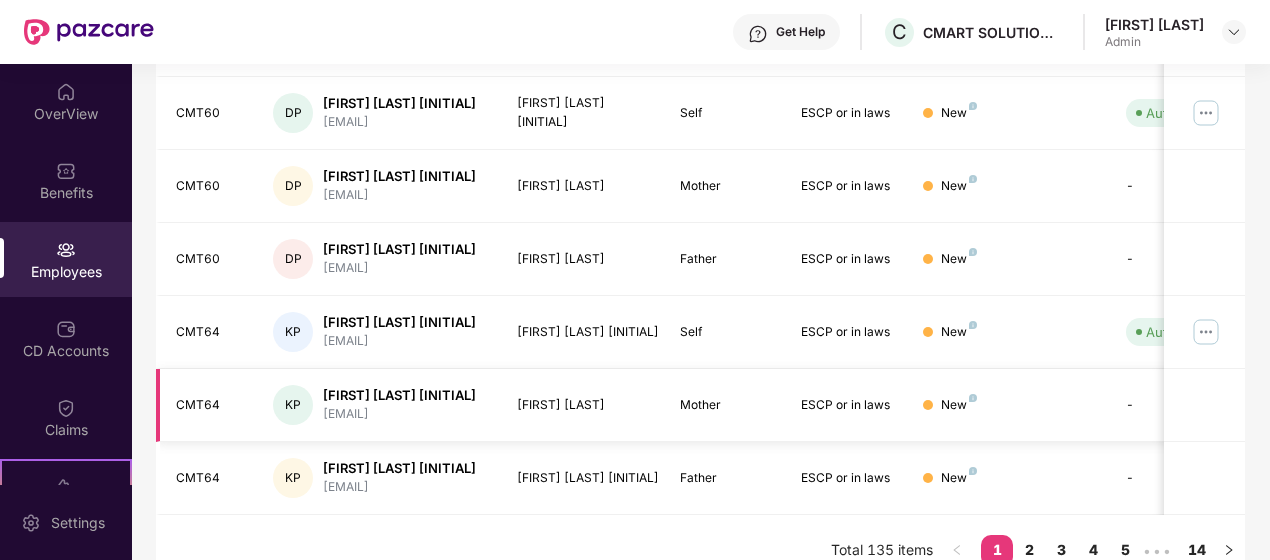 scroll, scrollTop: 664, scrollLeft: 0, axis: vertical 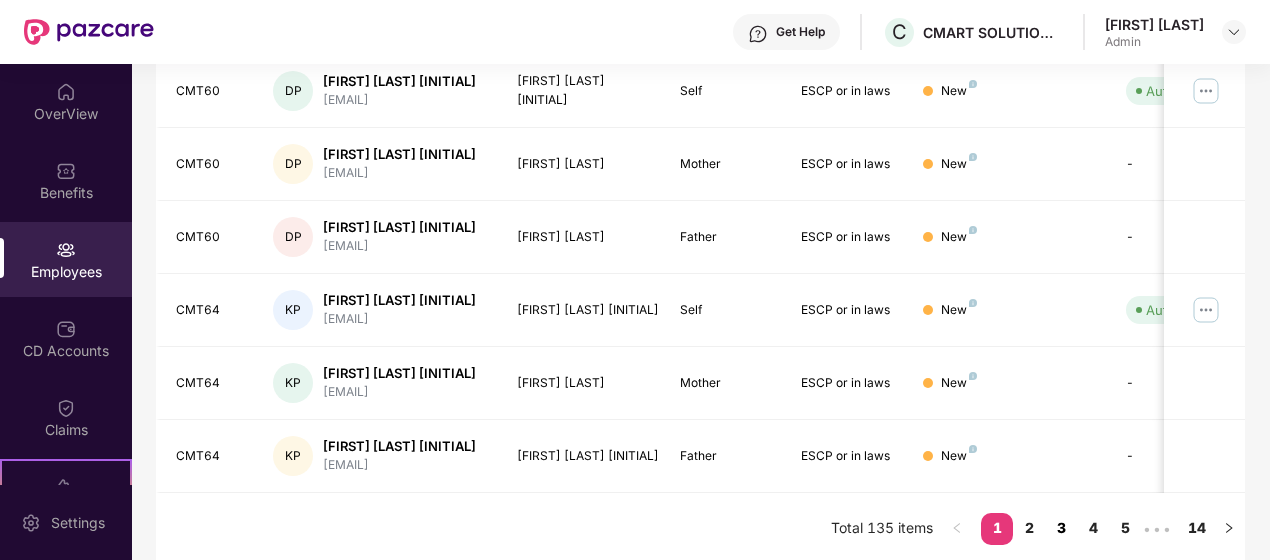 click on "3" at bounding box center [1061, 528] 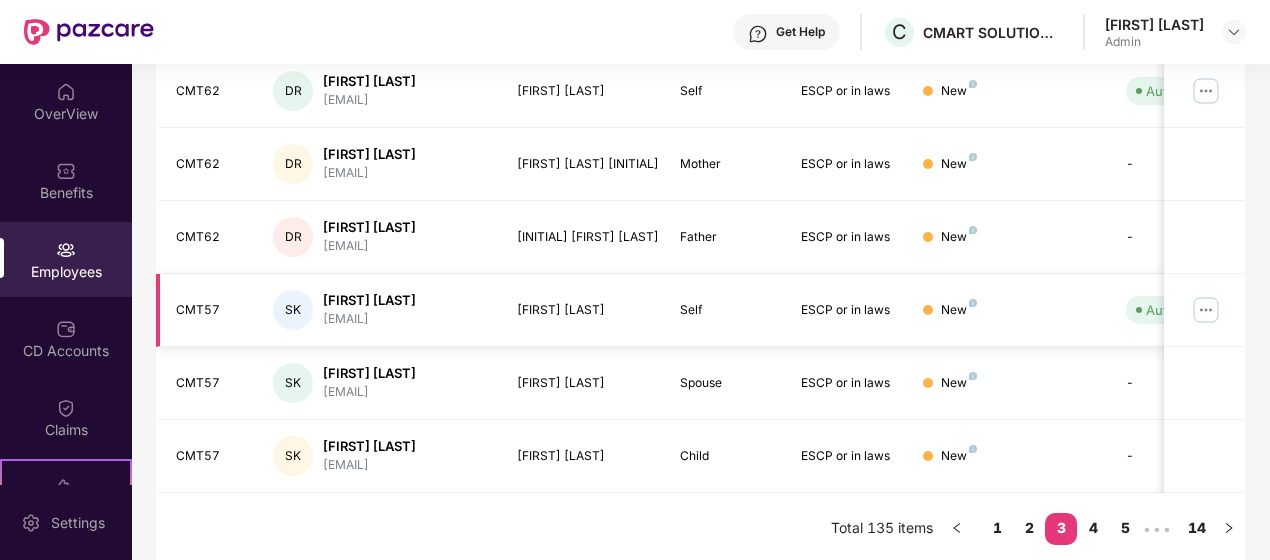 click at bounding box center (1206, 310) 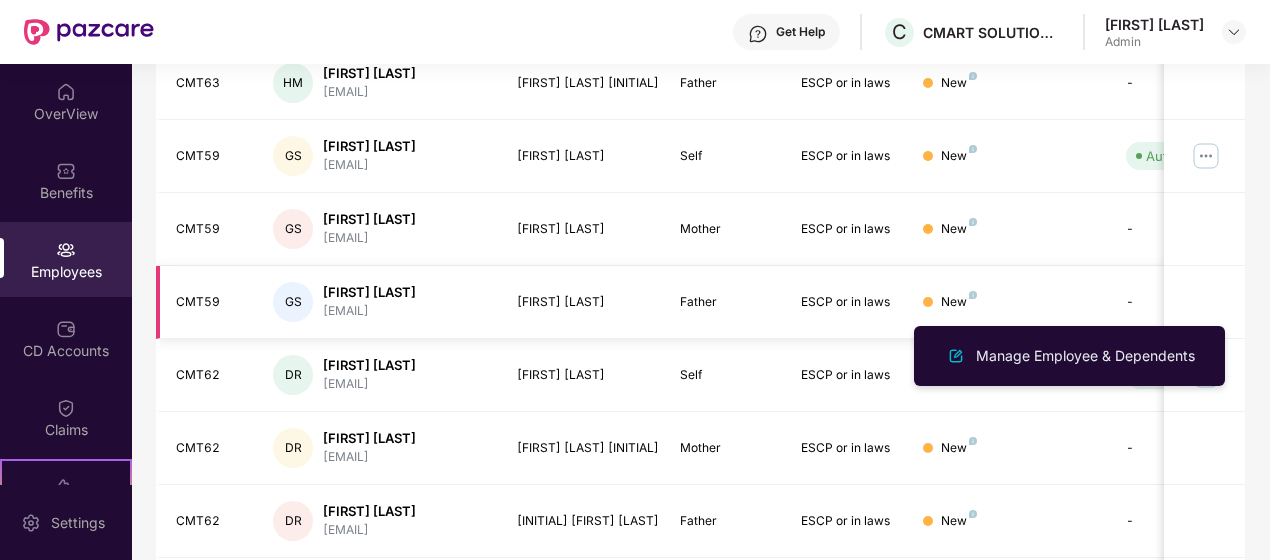scroll, scrollTop: 664, scrollLeft: 0, axis: vertical 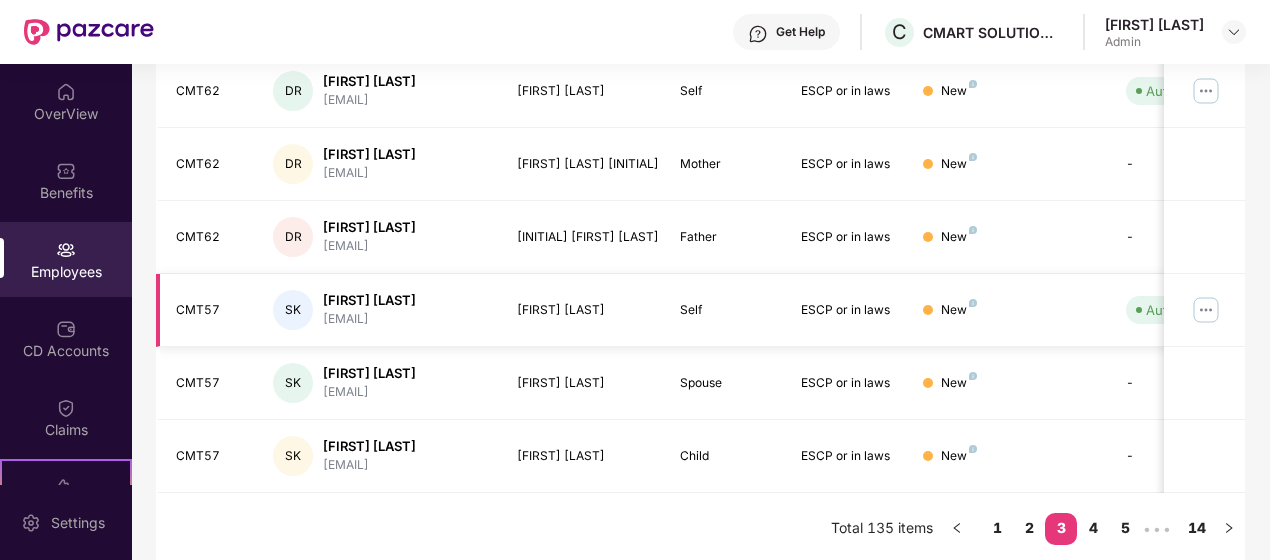 click on "[FIRST] [LAST]" at bounding box center (582, 310) 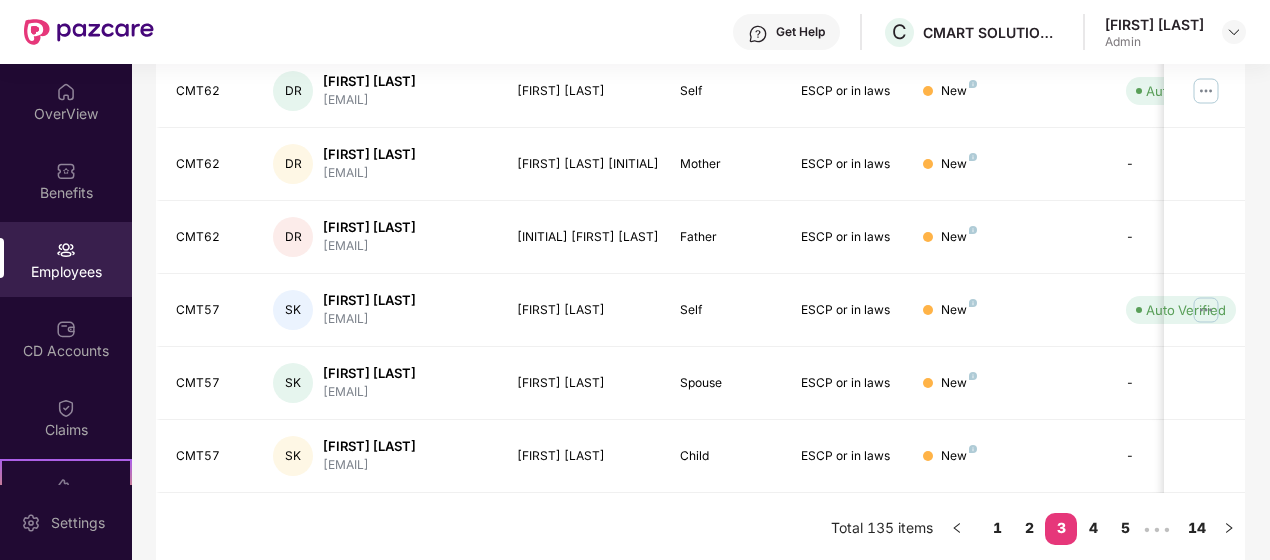 click at bounding box center [1206, 310] 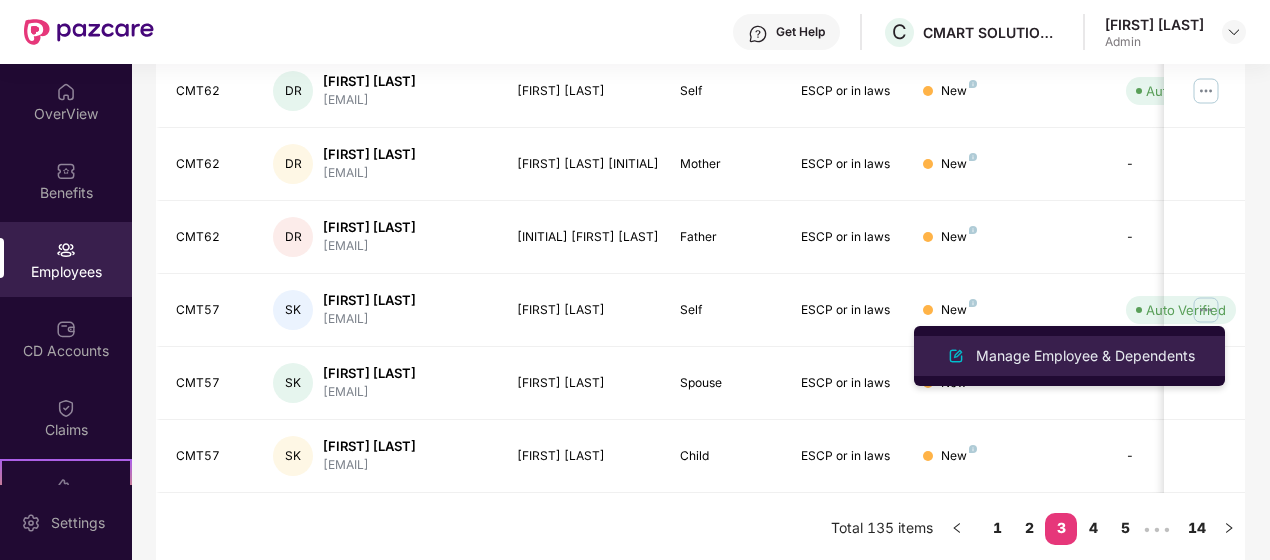 click on "Manage Employee & Dependents" at bounding box center (1069, 356) 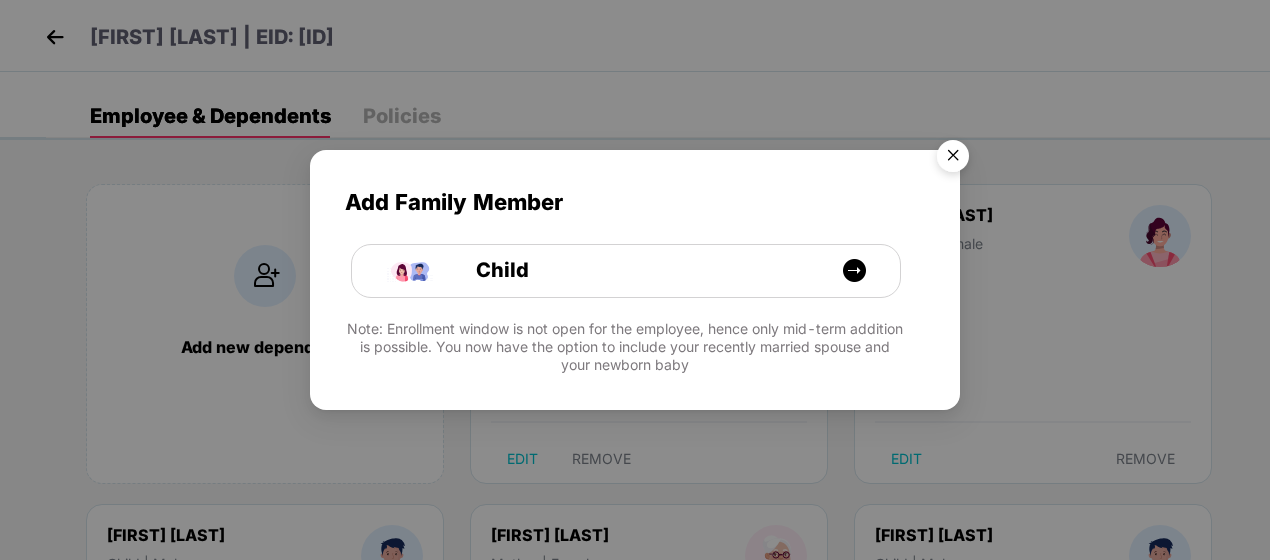 click at bounding box center [953, 159] 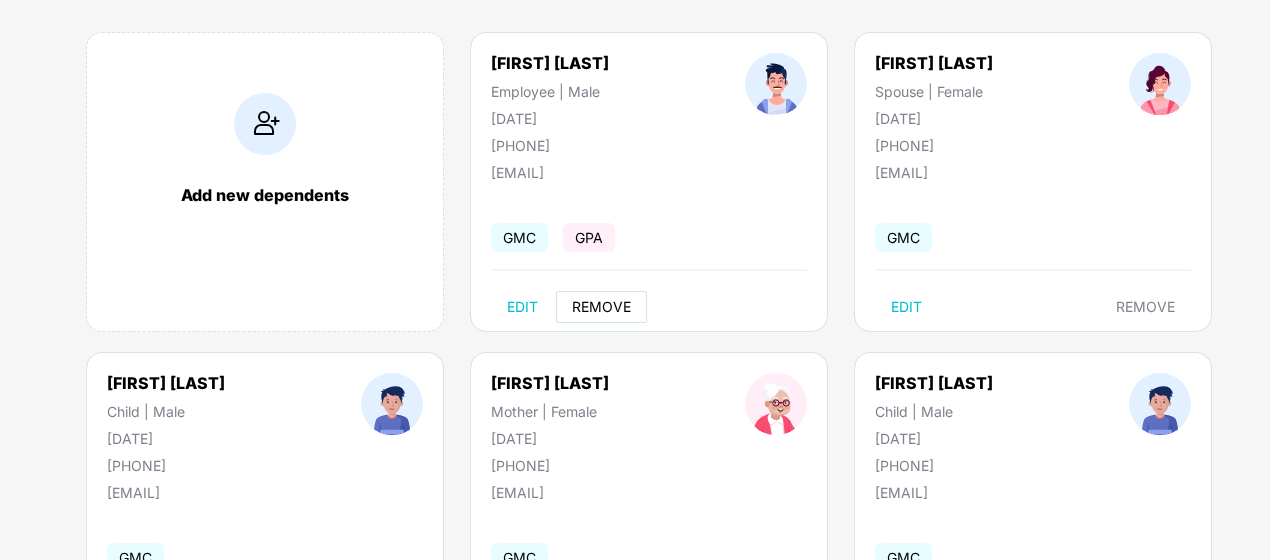 scroll, scrollTop: 0, scrollLeft: 0, axis: both 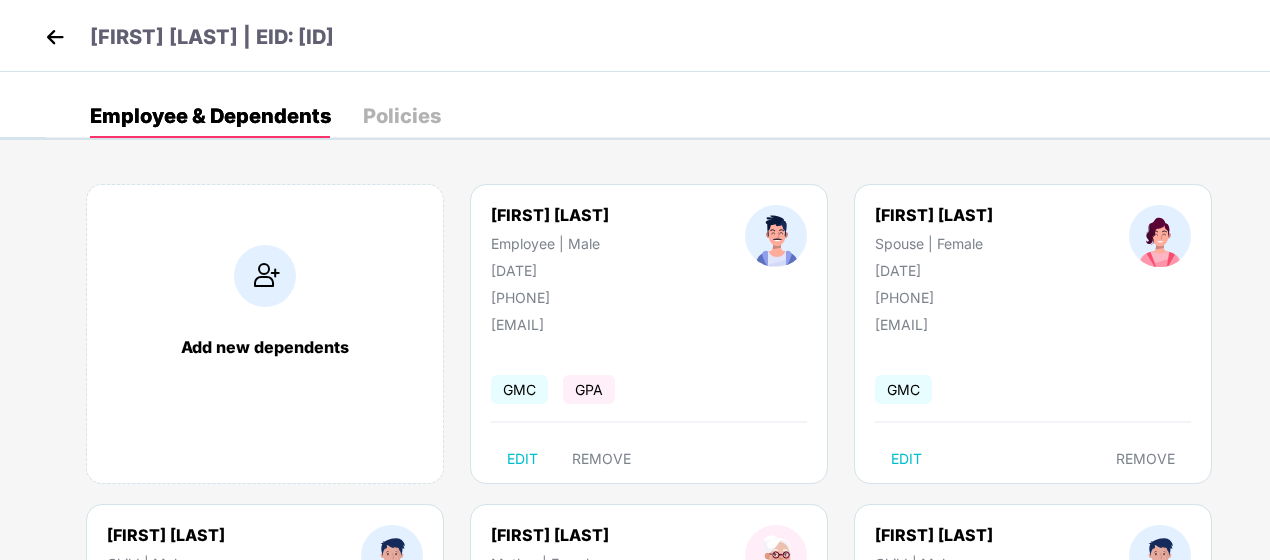 click on "+919008511914" at bounding box center (550, 297) 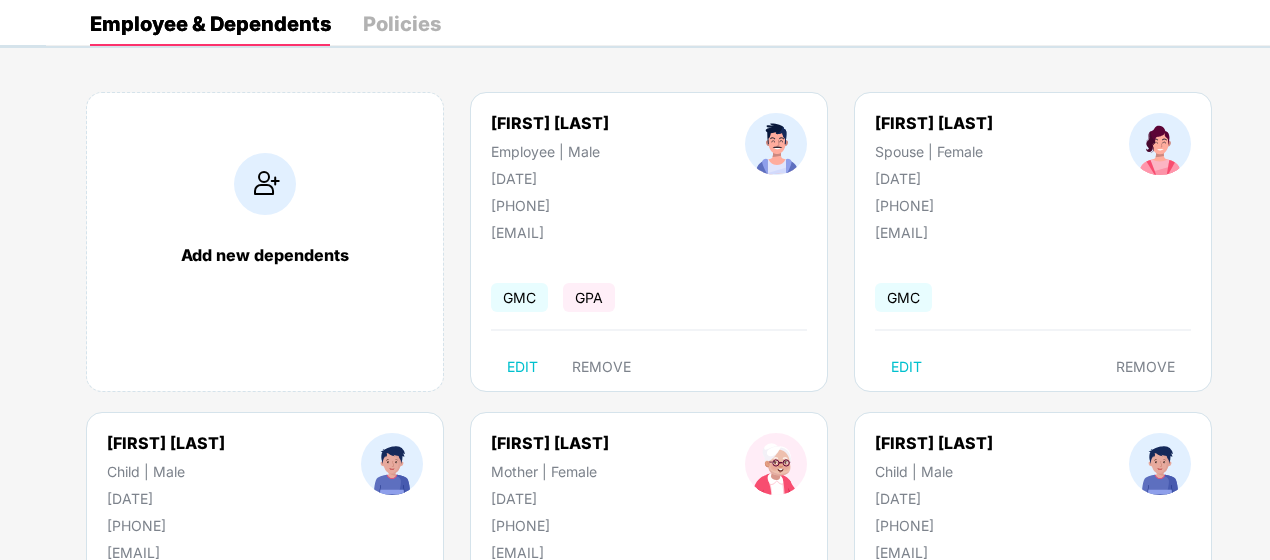 scroll, scrollTop: 0, scrollLeft: 0, axis: both 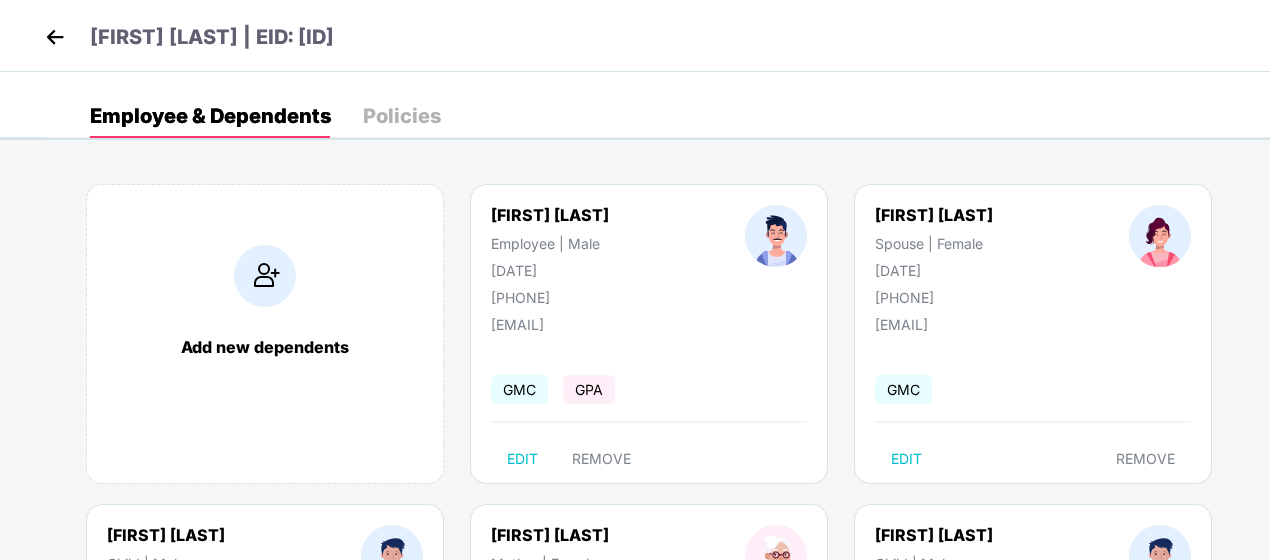 click on "Employee & Dependents Policies" at bounding box center (658, 116) 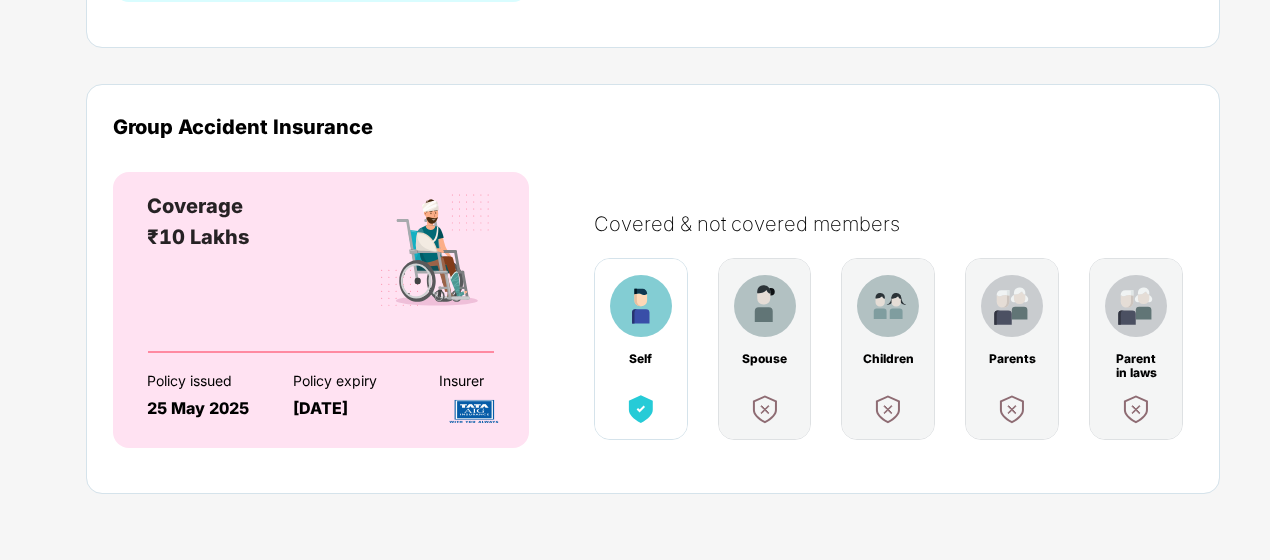 scroll, scrollTop: 0, scrollLeft: 0, axis: both 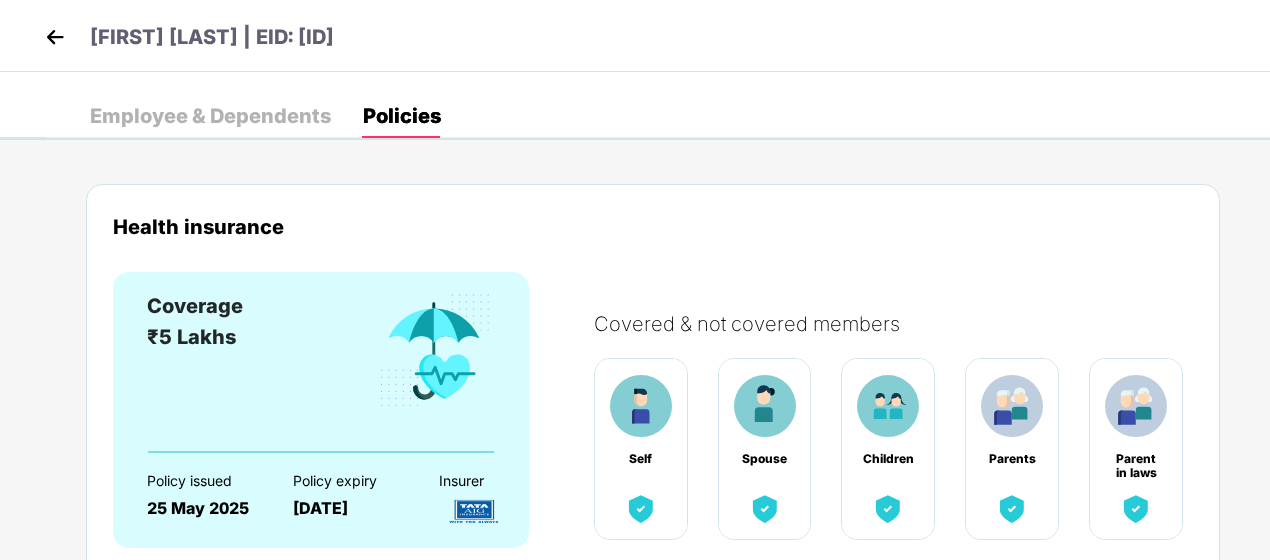click on "Health insurance" at bounding box center [653, 243] 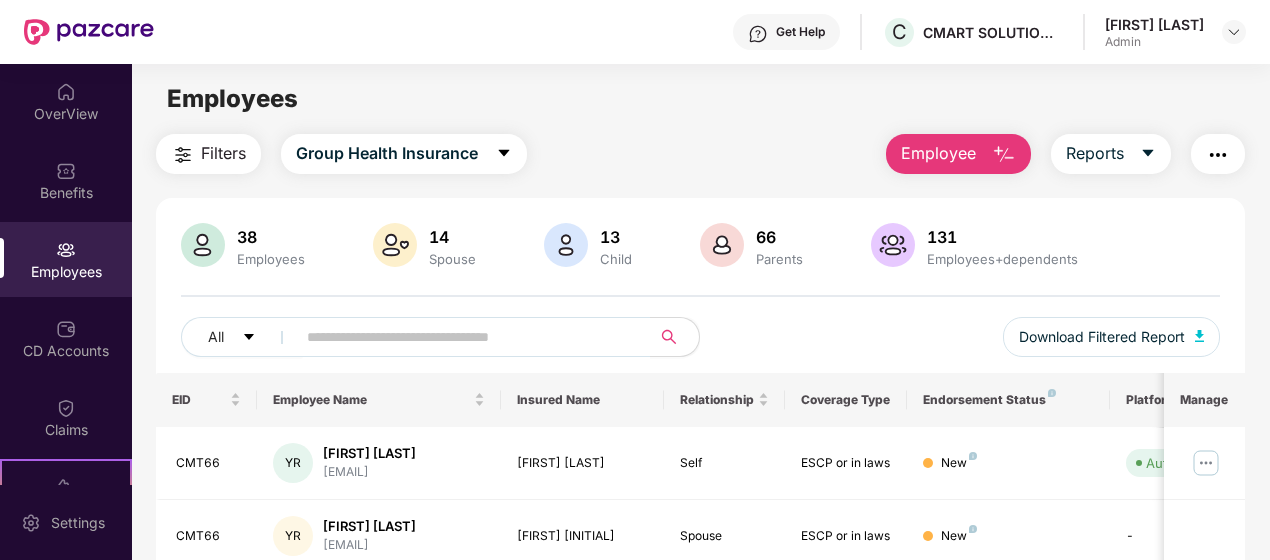 click at bounding box center [1218, 155] 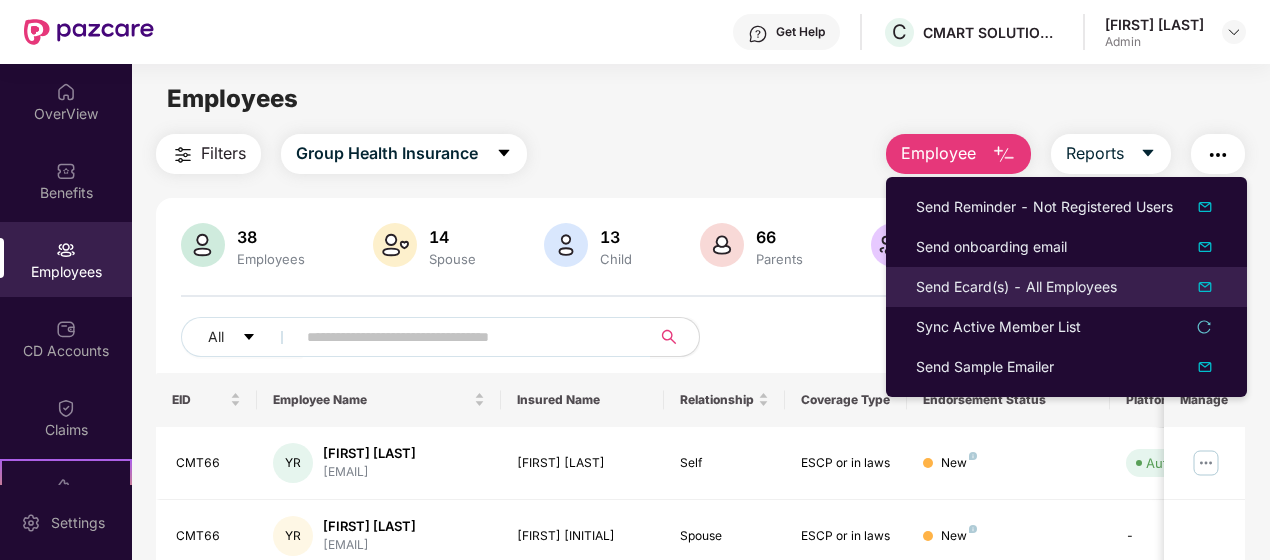click at bounding box center [1205, 287] 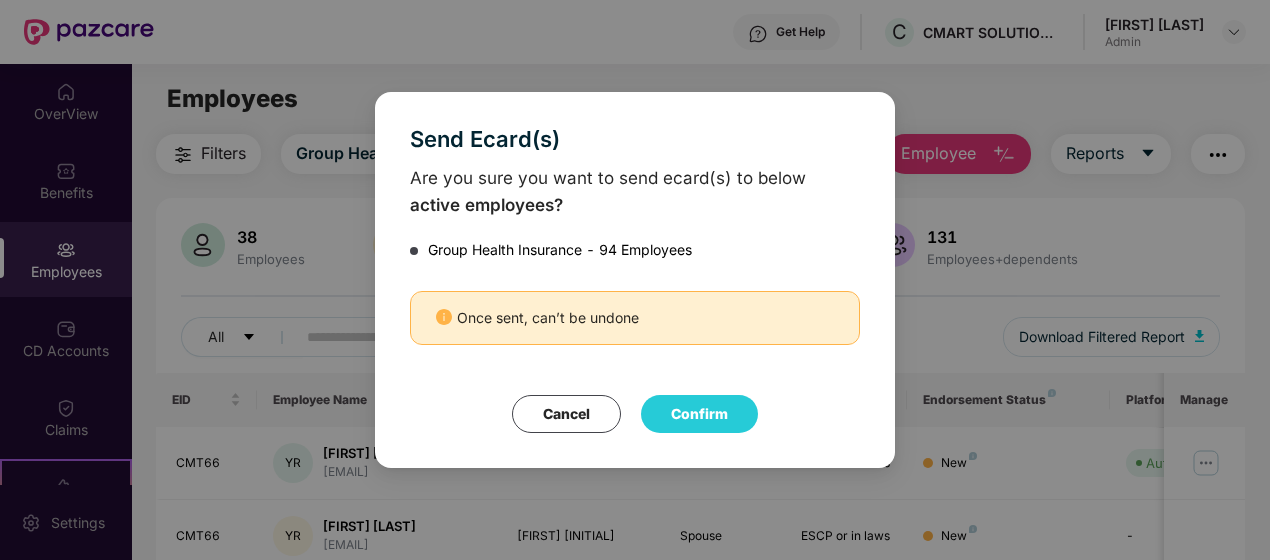 click on "Send Ecard(s) Are you sure you want to send ecard(s) to below  active employees? Group Health Insurance - 94 Employees  Once sent, can’t be undone Cancel Confirm  Cancel OK" at bounding box center [635, 280] 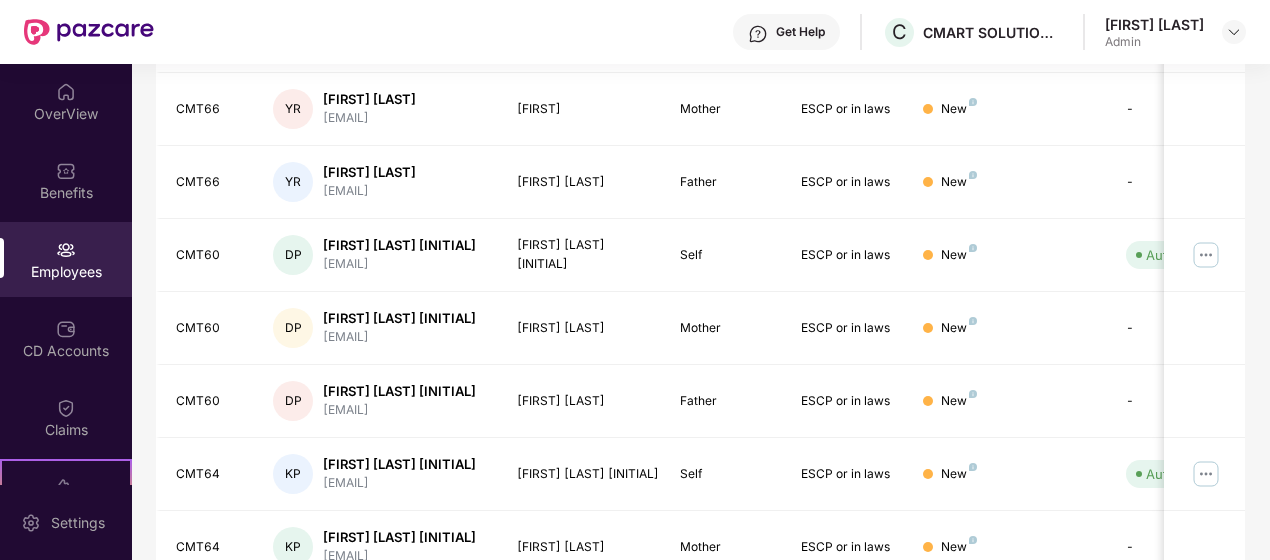 scroll, scrollTop: 0, scrollLeft: 0, axis: both 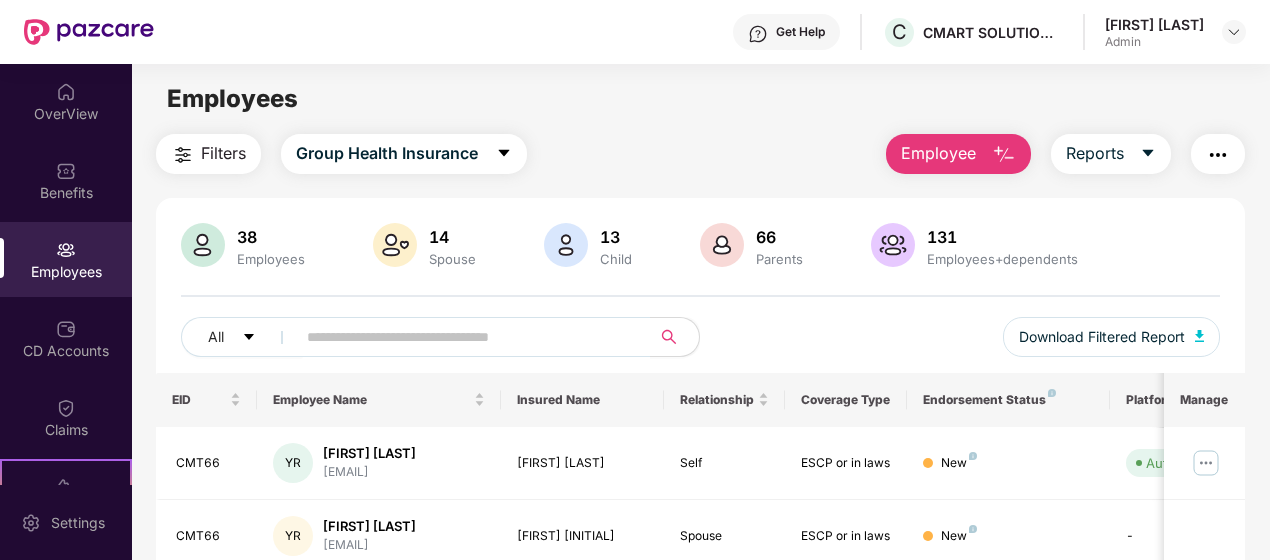 click at bounding box center (1218, 155) 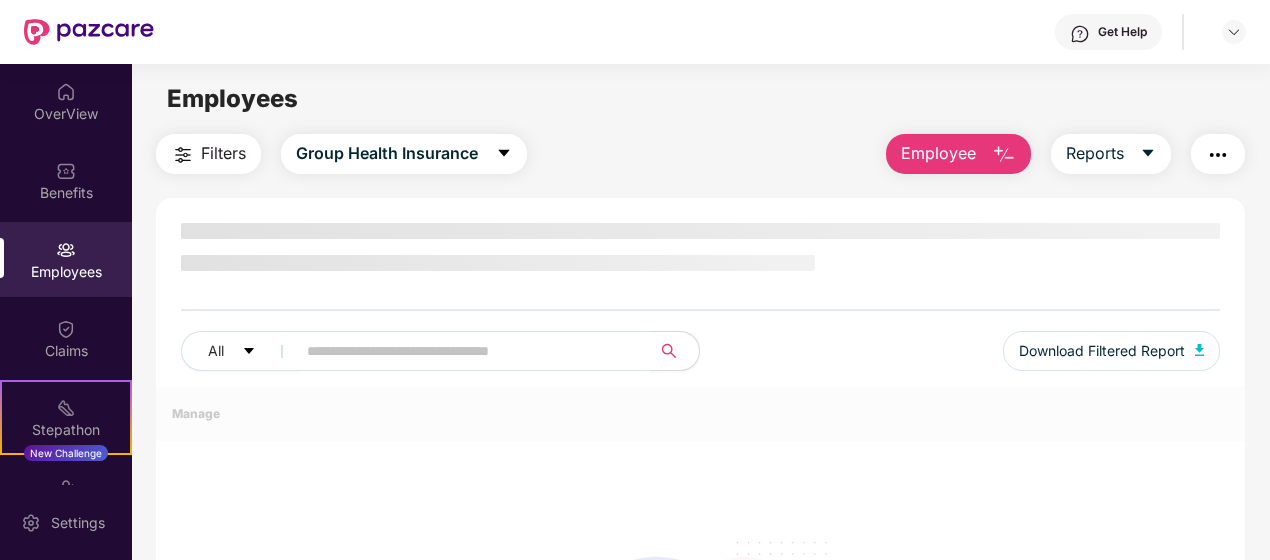 scroll, scrollTop: 0, scrollLeft: 0, axis: both 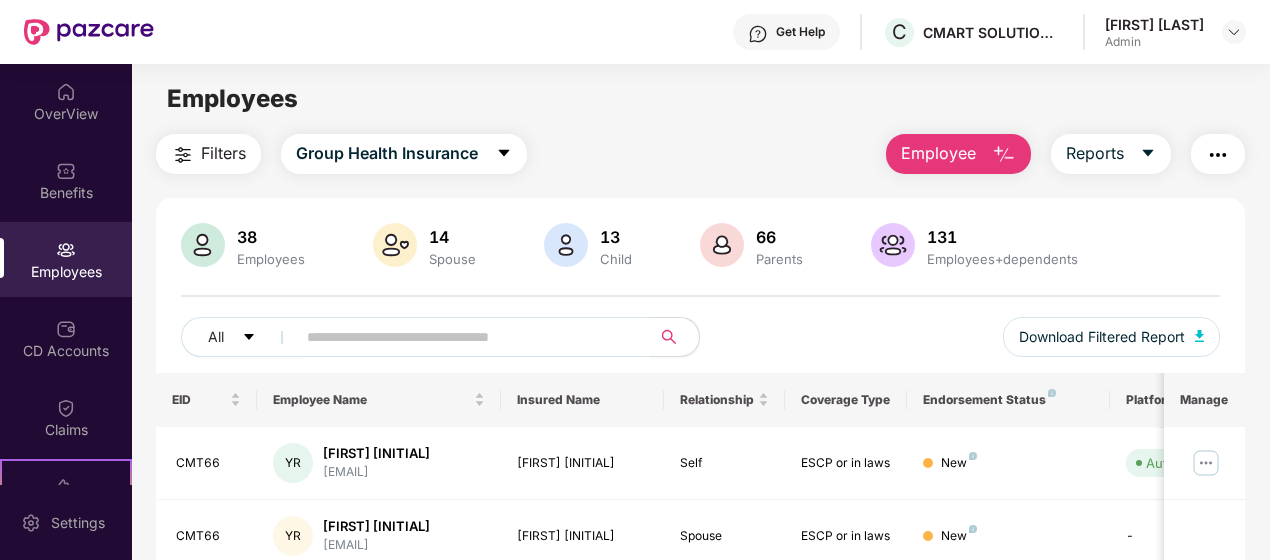 click at bounding box center [1218, 155] 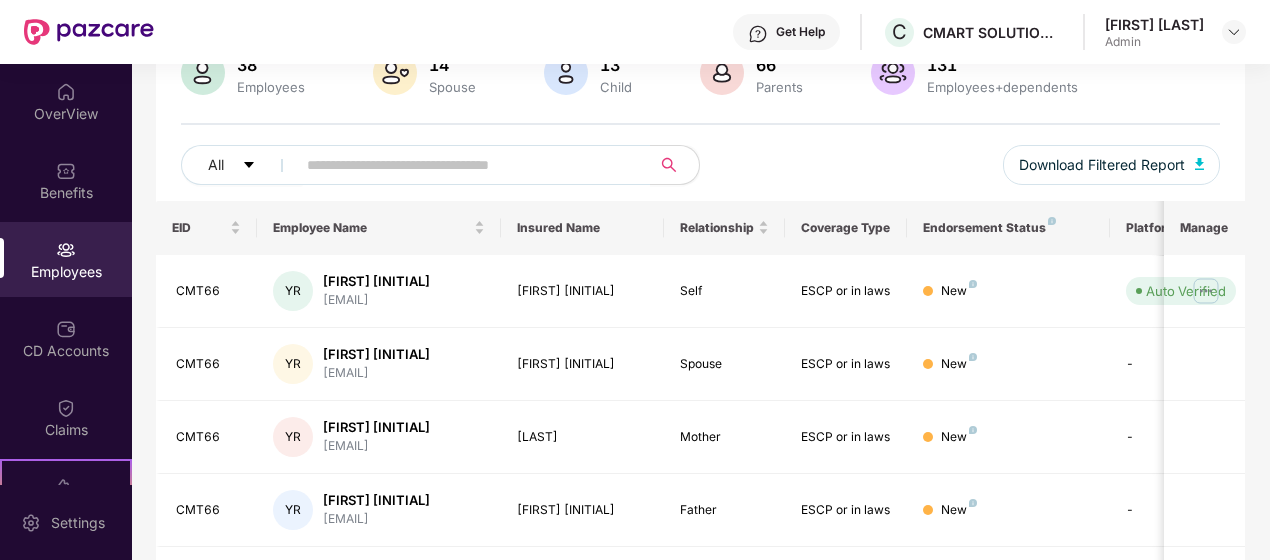 scroll, scrollTop: 664, scrollLeft: 0, axis: vertical 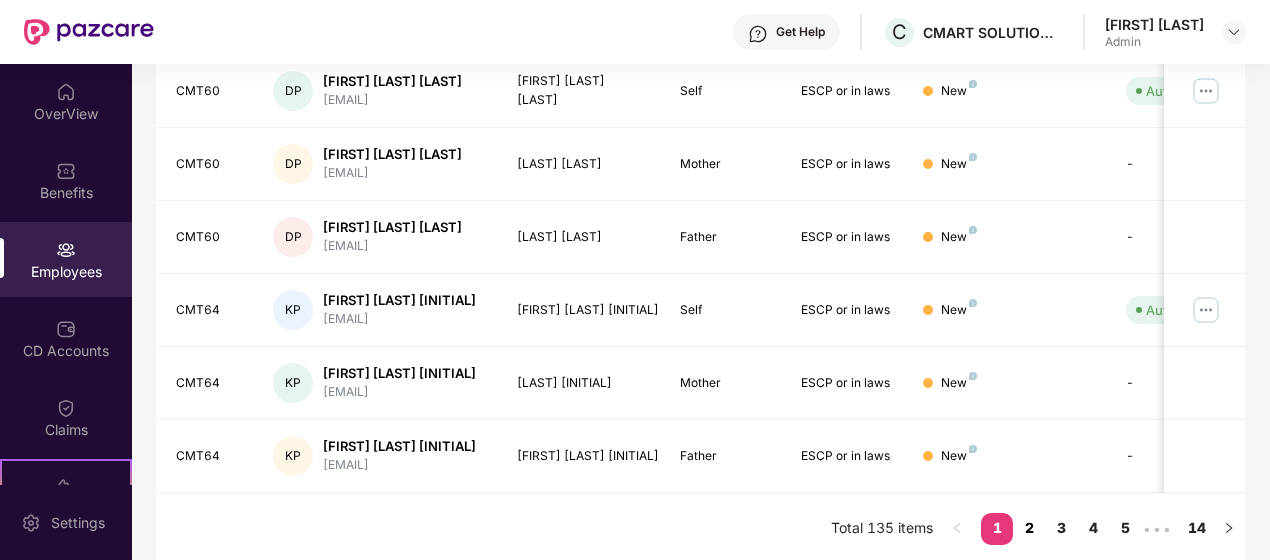 click on "2" at bounding box center [1029, 528] 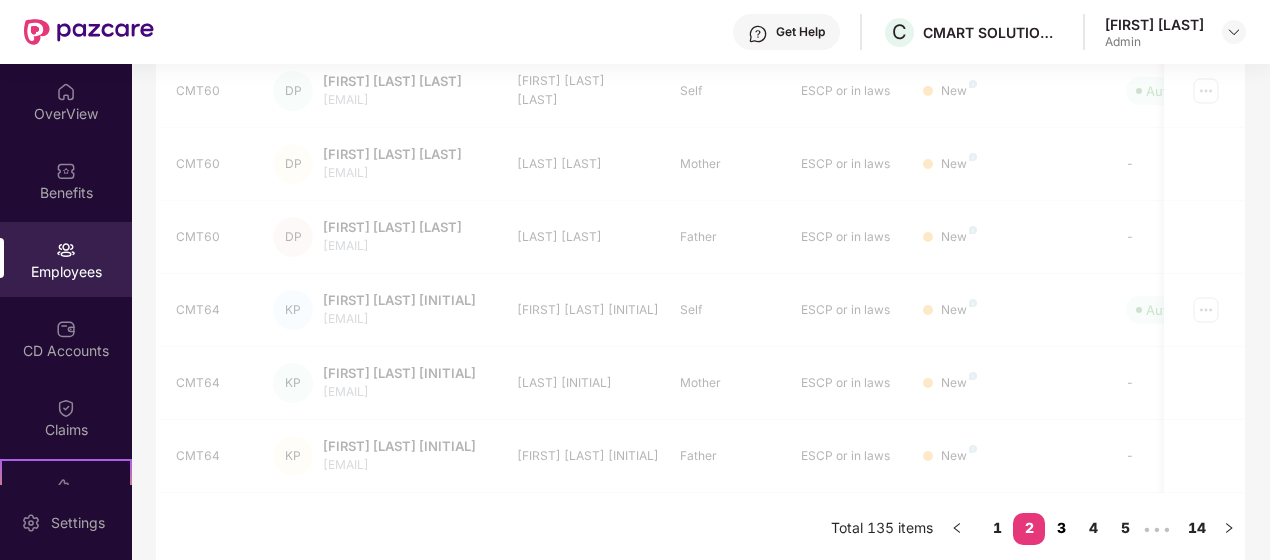 click on "3" at bounding box center [1061, 528] 